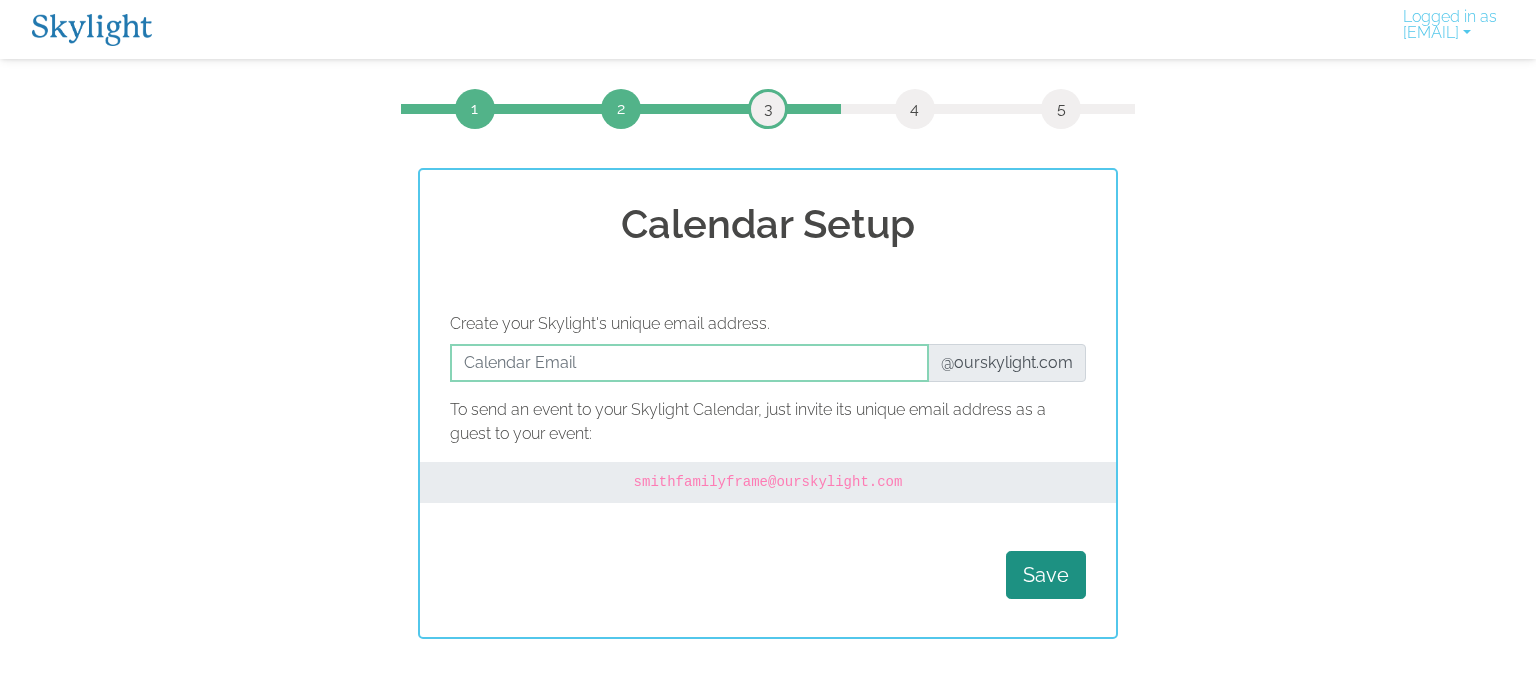 scroll, scrollTop: 0, scrollLeft: 0, axis: both 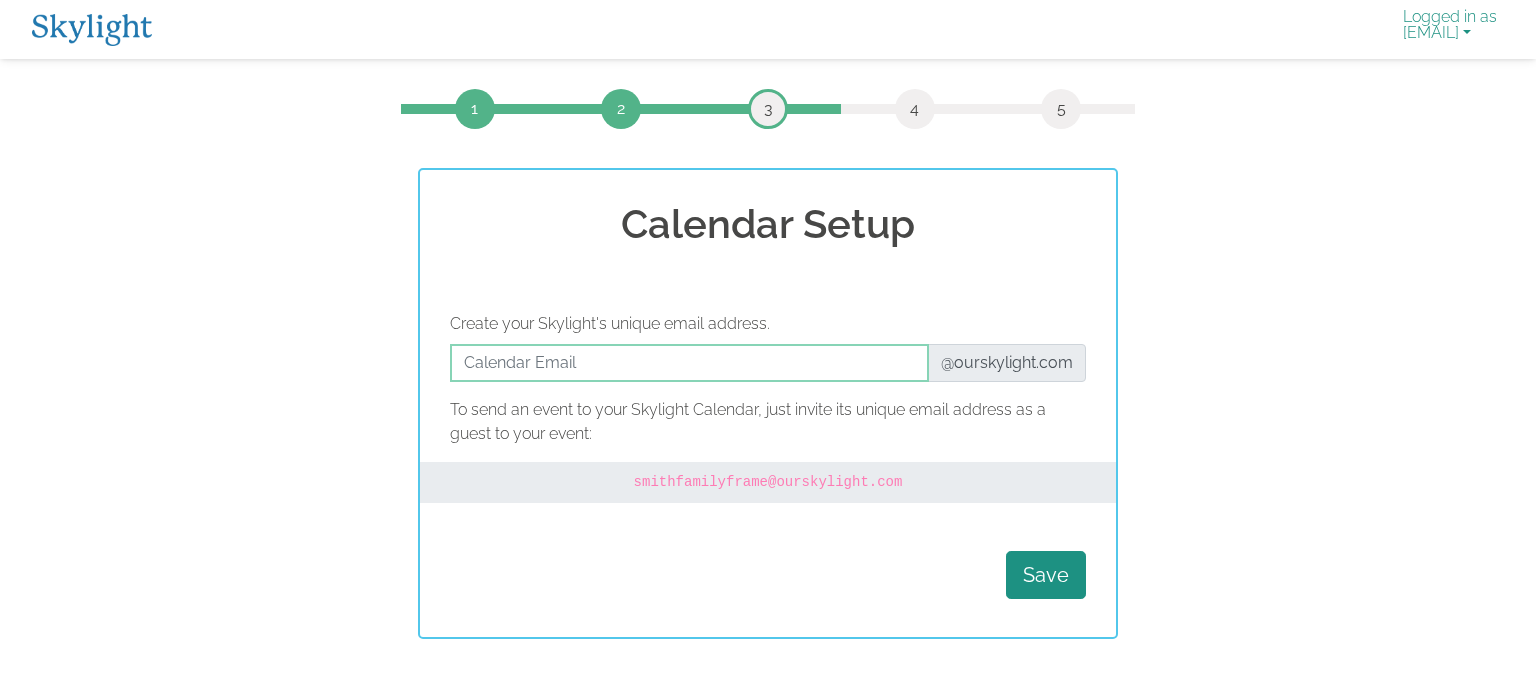 click on "Logged in as trudellcalendar@skylight.com" at bounding box center (1450, 29) 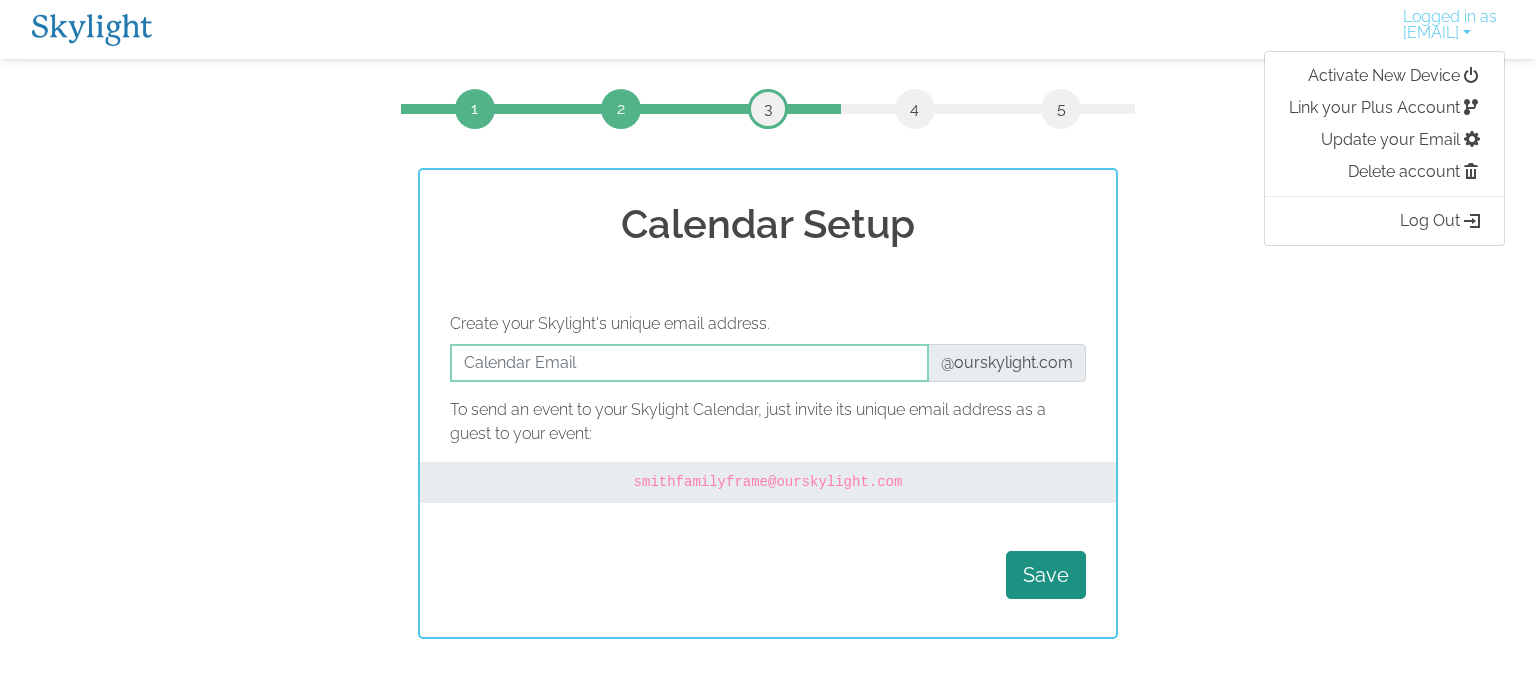 click on "1 2 3 4 5 Calendar Setup Create your Skylight's unique email address.   @ourskylight.com To send an event to your Skylight Calendar, just invite its unique email address as a guest to your event: smithfamilyframe @ourskylight.com Save" at bounding box center [768, 364] 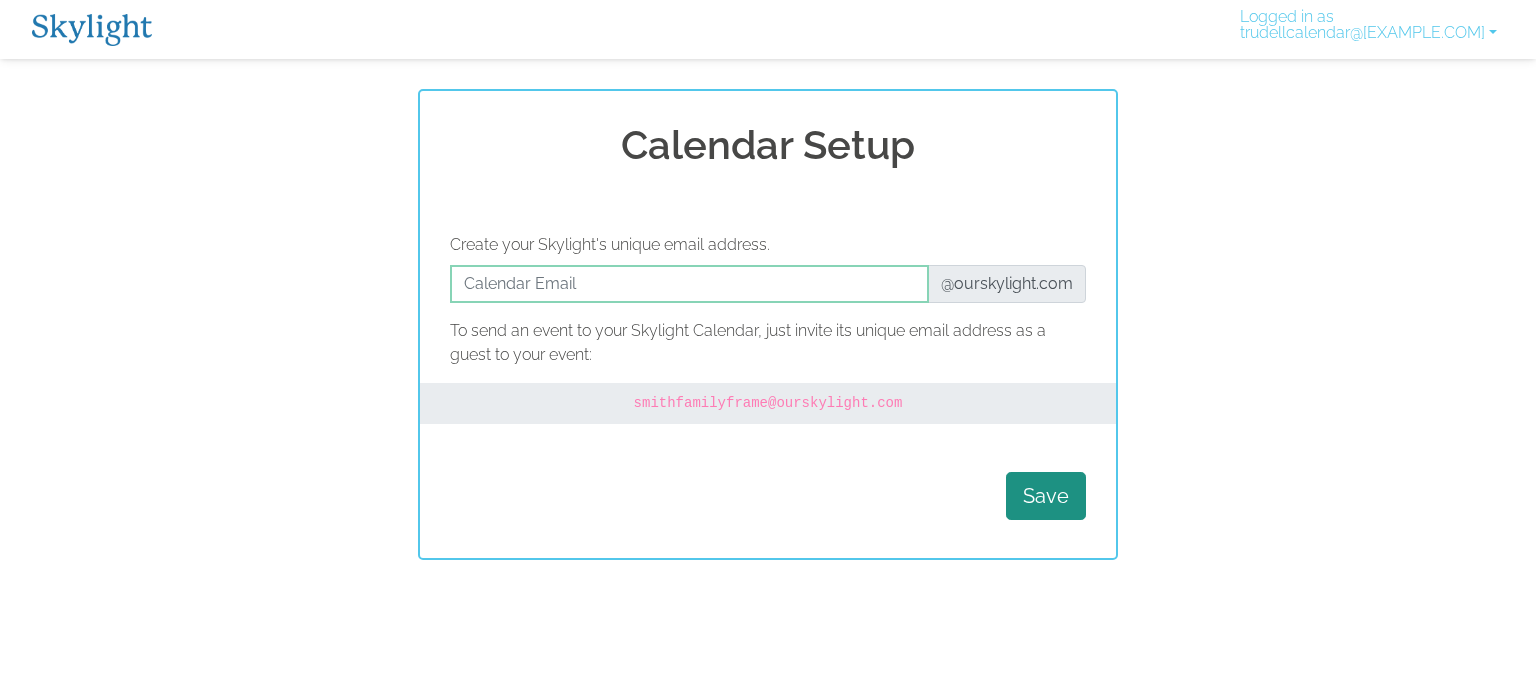 scroll, scrollTop: 0, scrollLeft: 0, axis: both 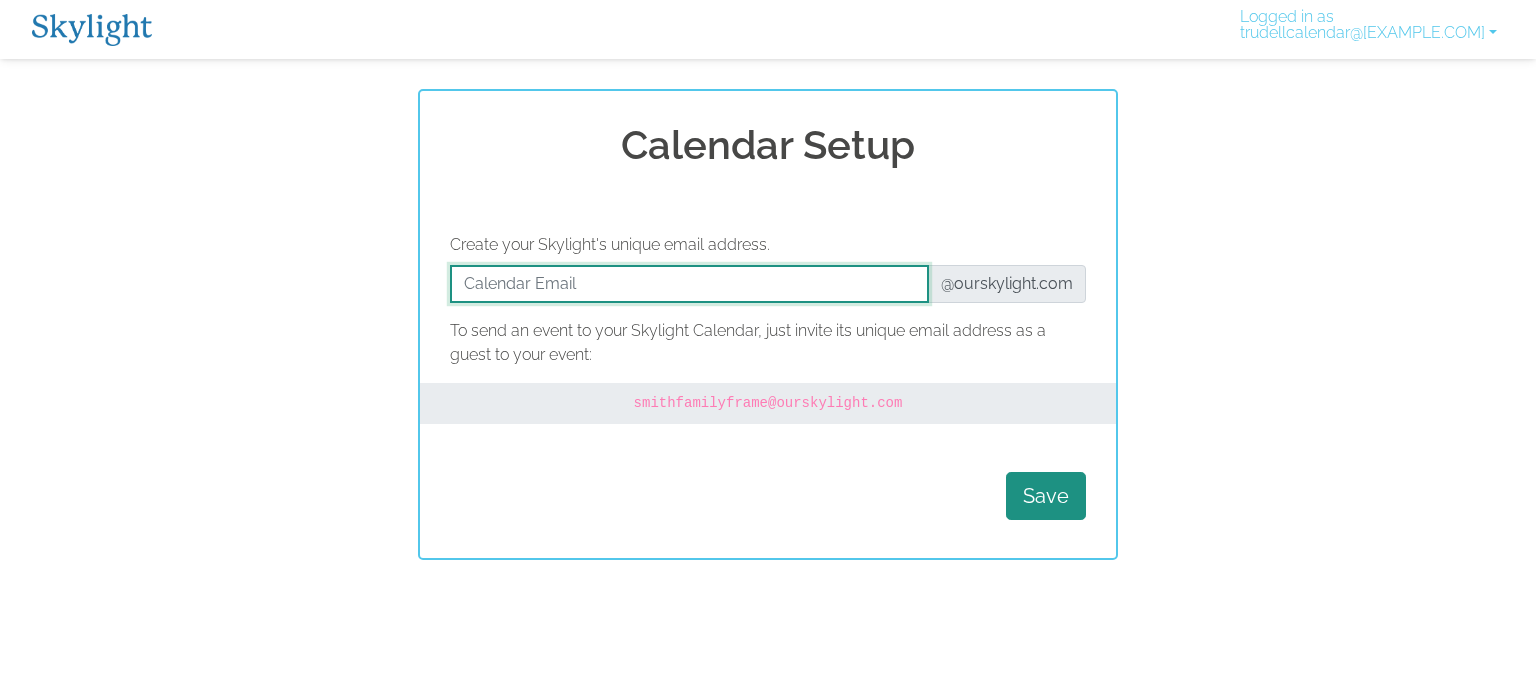 click at bounding box center [689, 284] 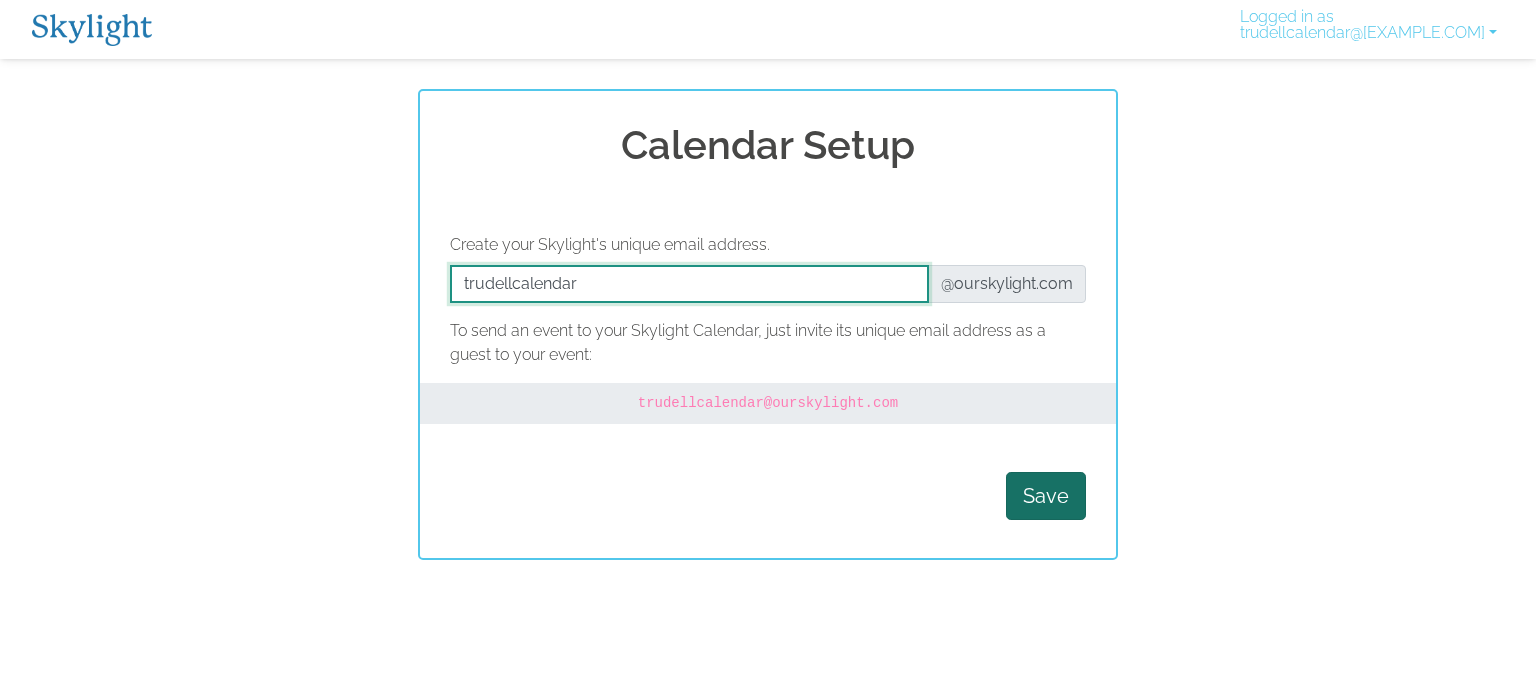 type on "trudellcalendar" 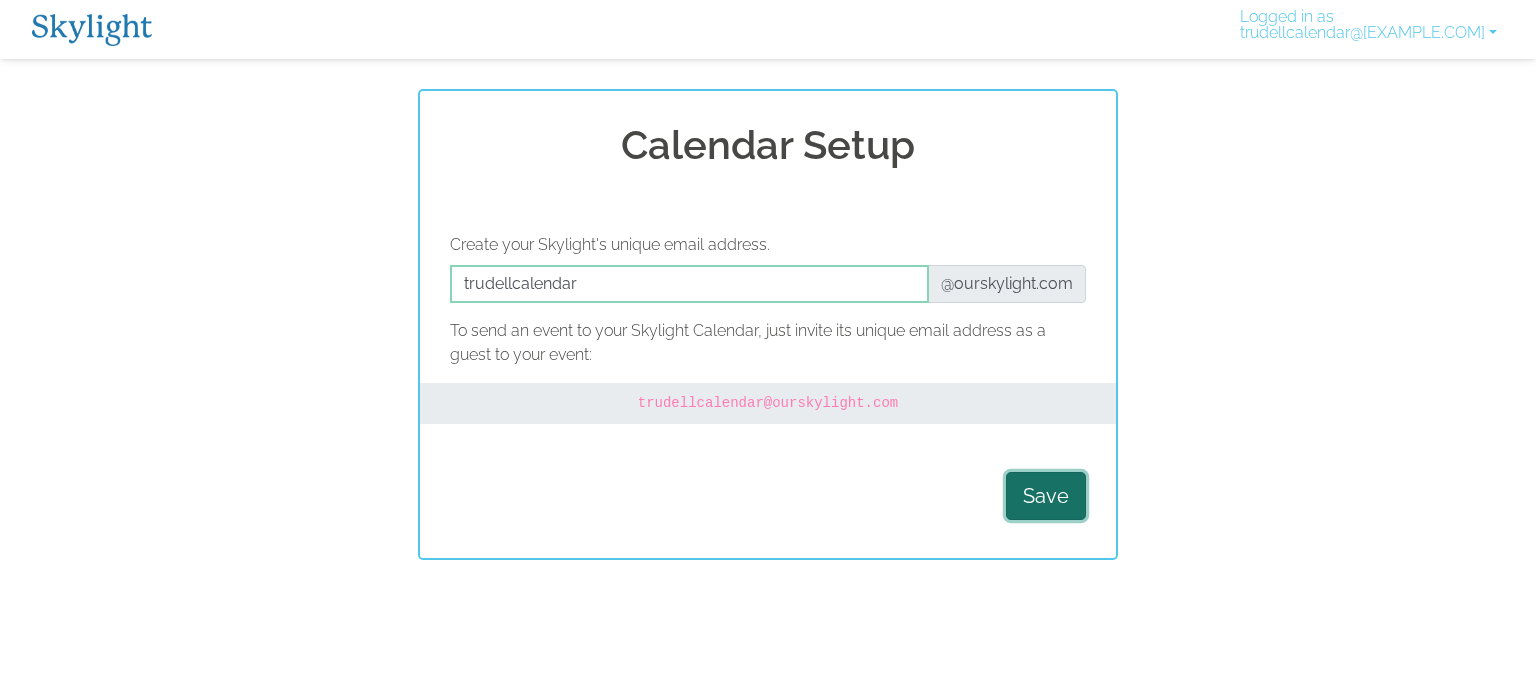 click on "Save" at bounding box center [1046, 496] 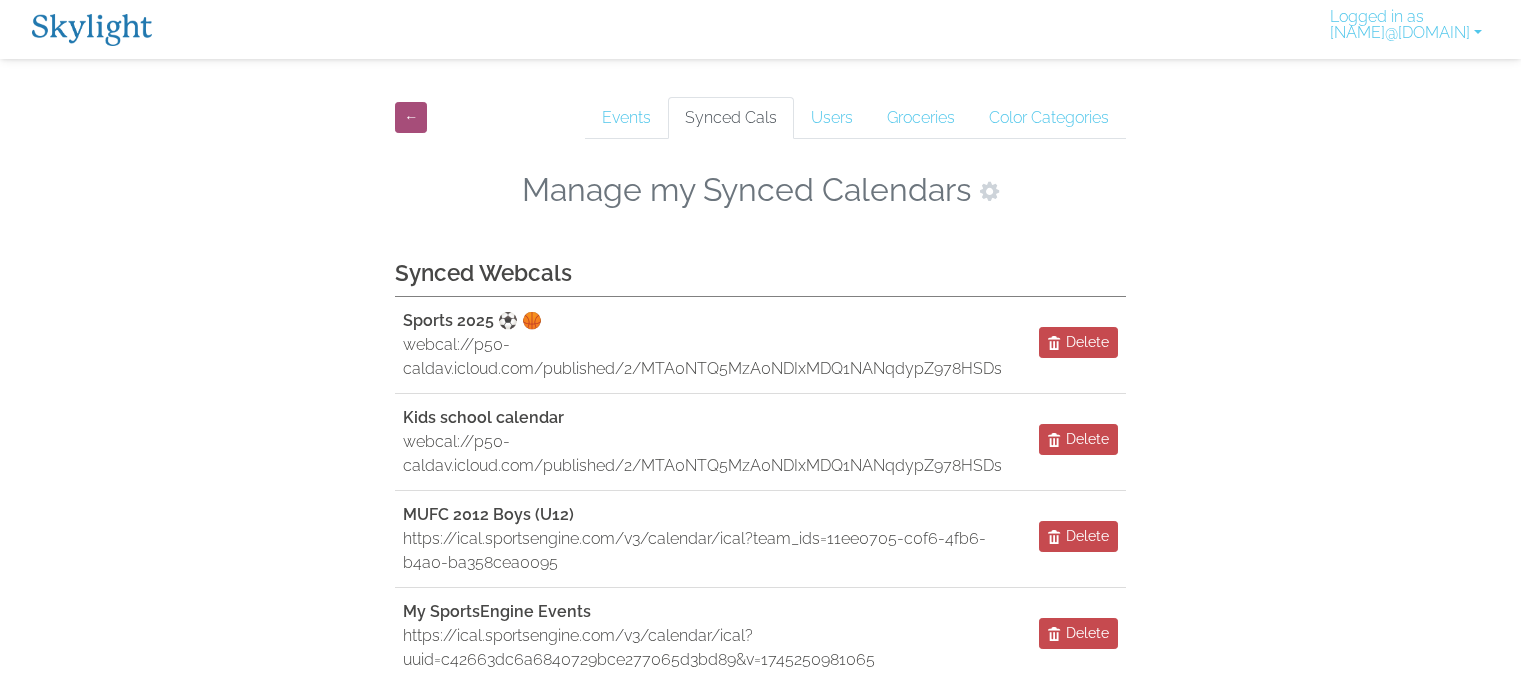 scroll, scrollTop: 0, scrollLeft: 0, axis: both 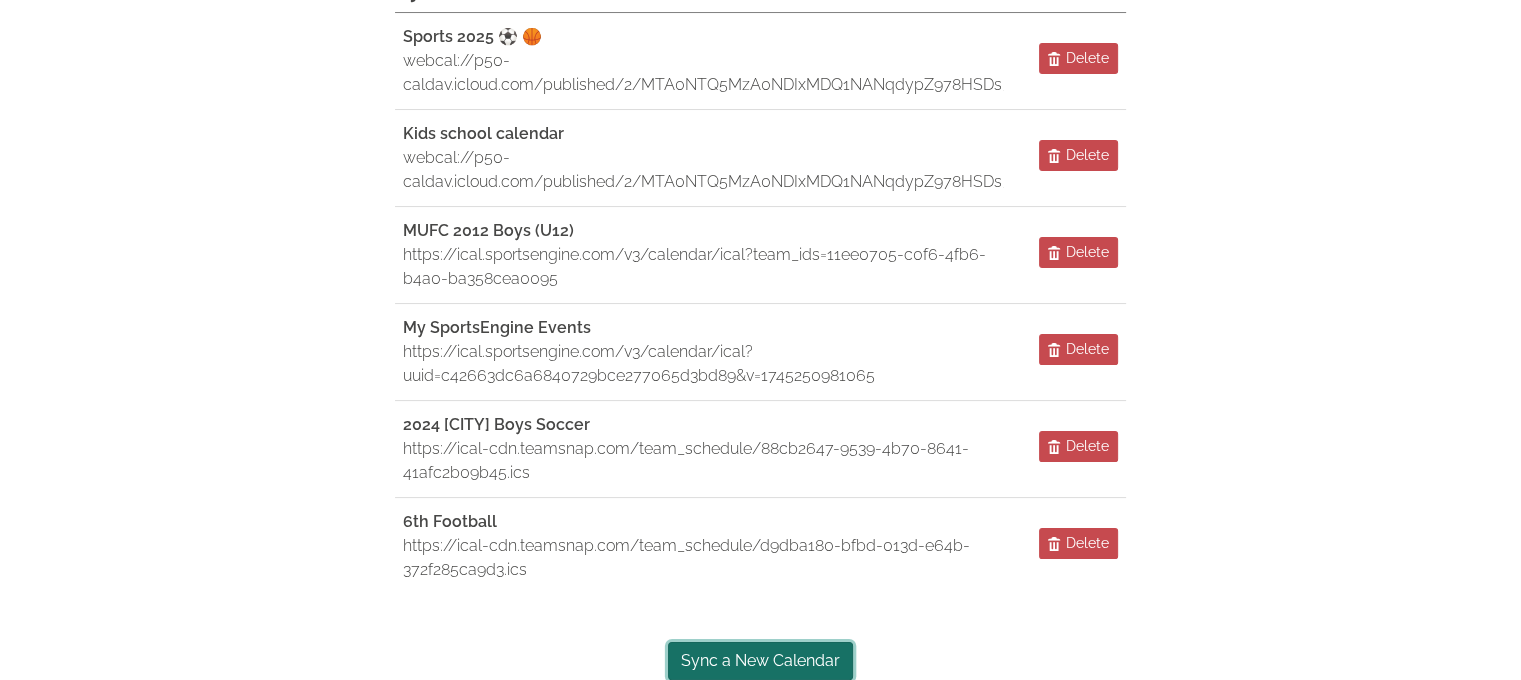 click on "Sync a New Calendar" at bounding box center (760, 661) 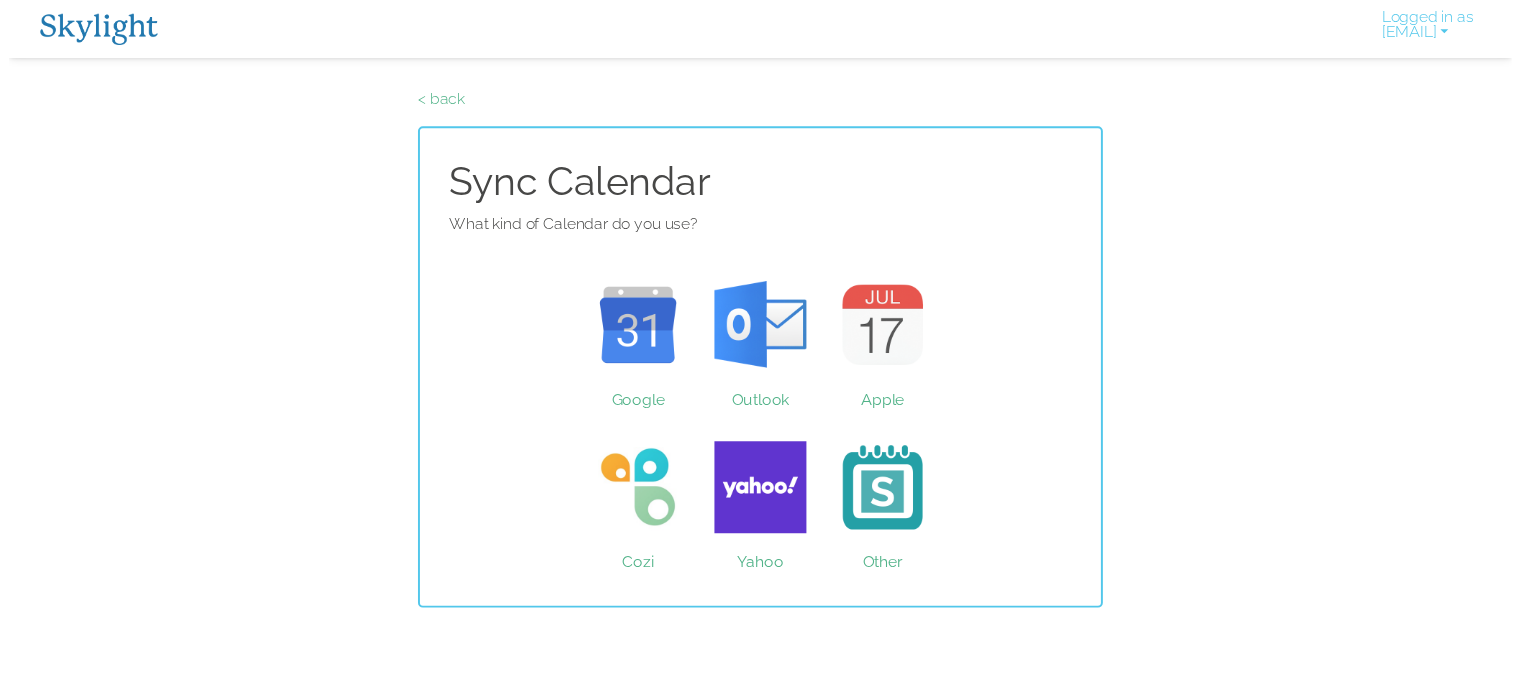 scroll, scrollTop: 0, scrollLeft: 0, axis: both 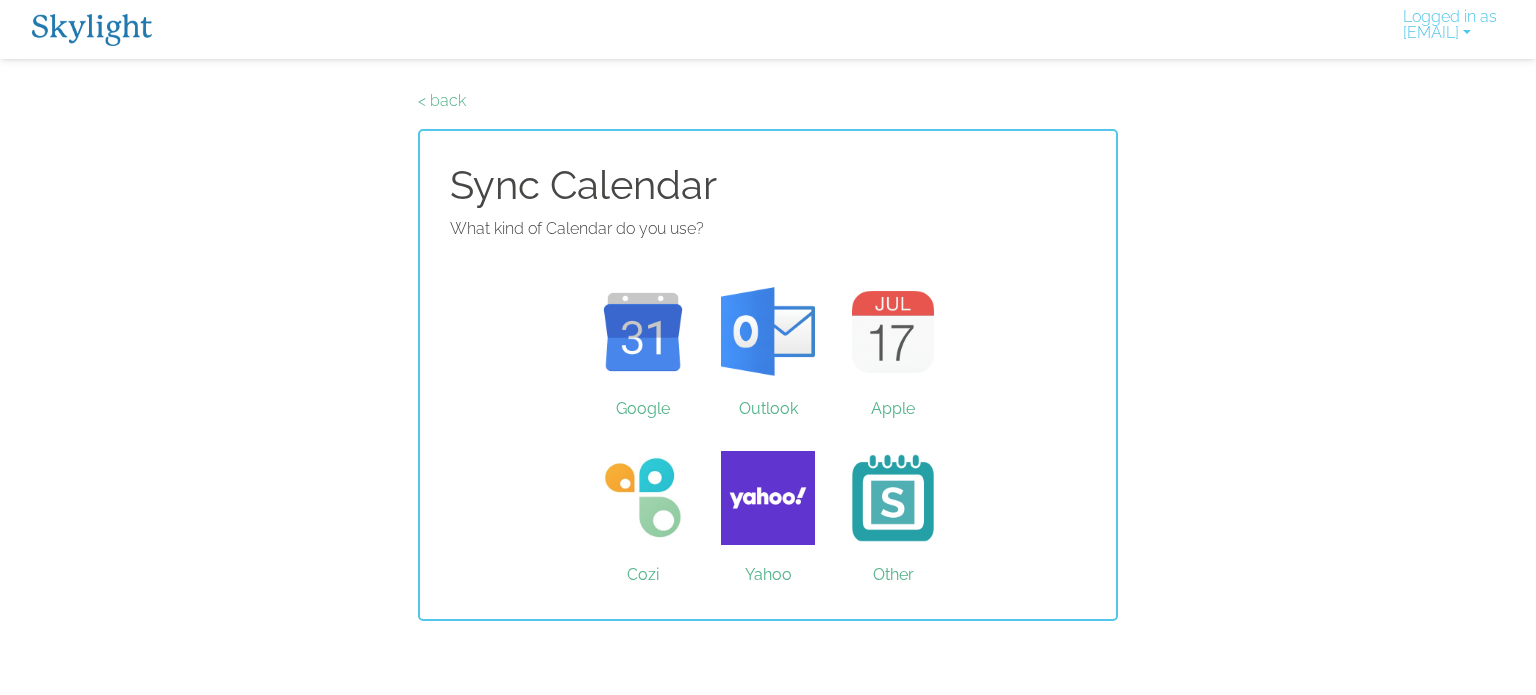 click on "Apple" at bounding box center [893, 332] 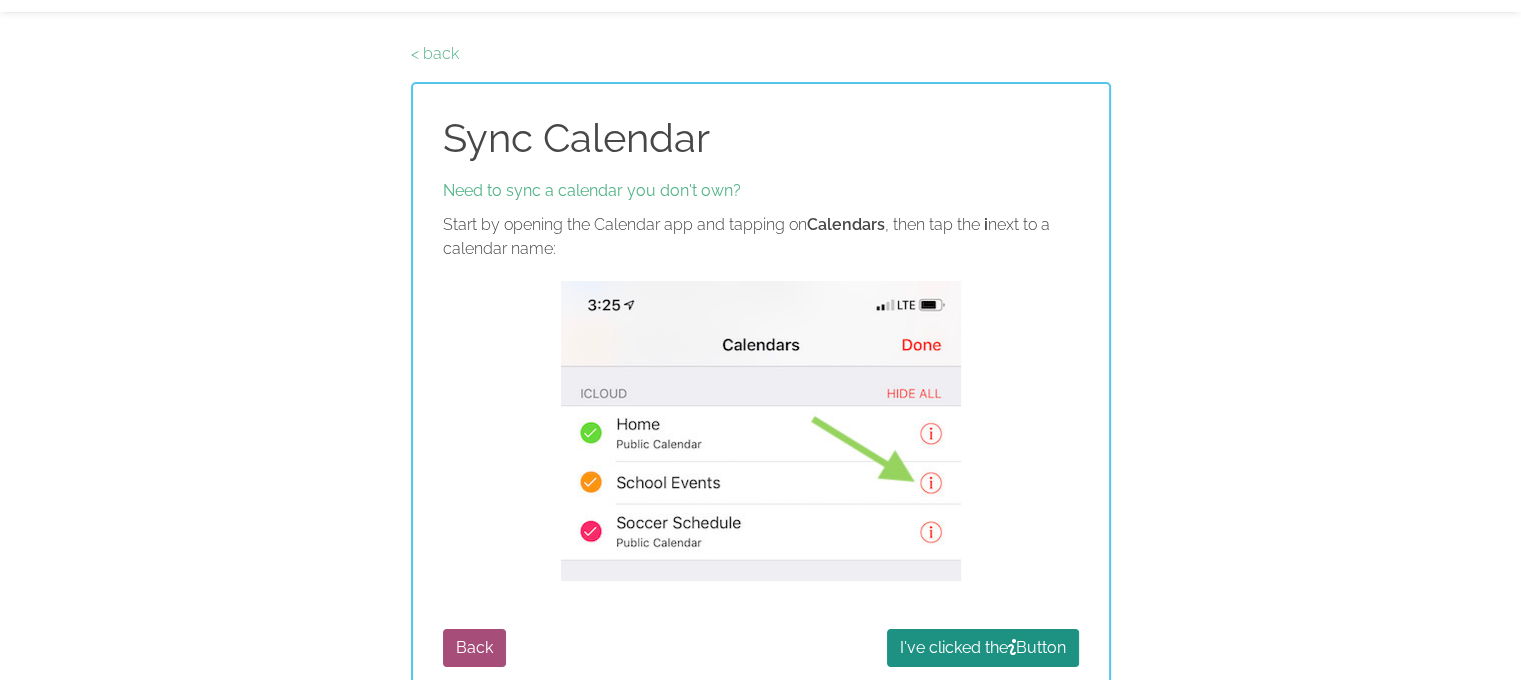 scroll, scrollTop: 72, scrollLeft: 0, axis: vertical 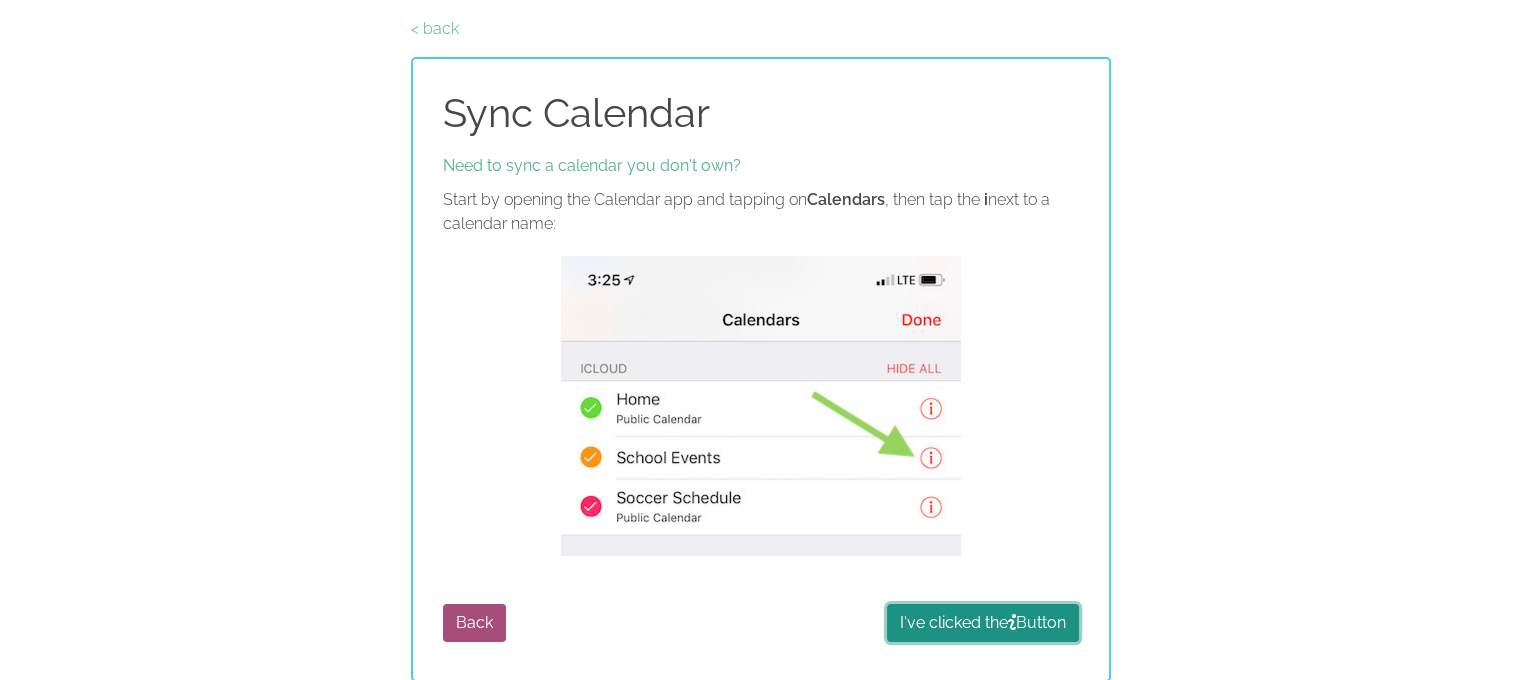 click on "I've clicked the   Button" at bounding box center (983, 623) 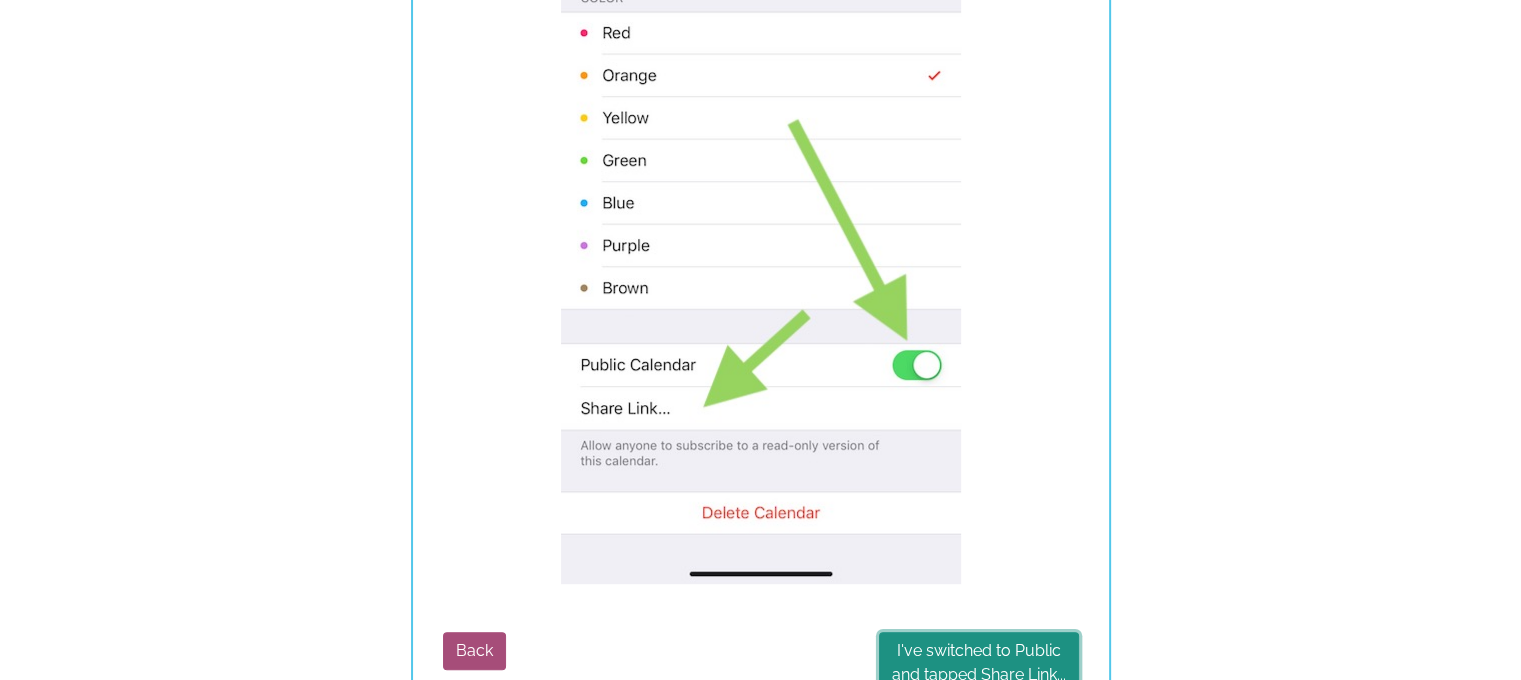 scroll, scrollTop: 595, scrollLeft: 0, axis: vertical 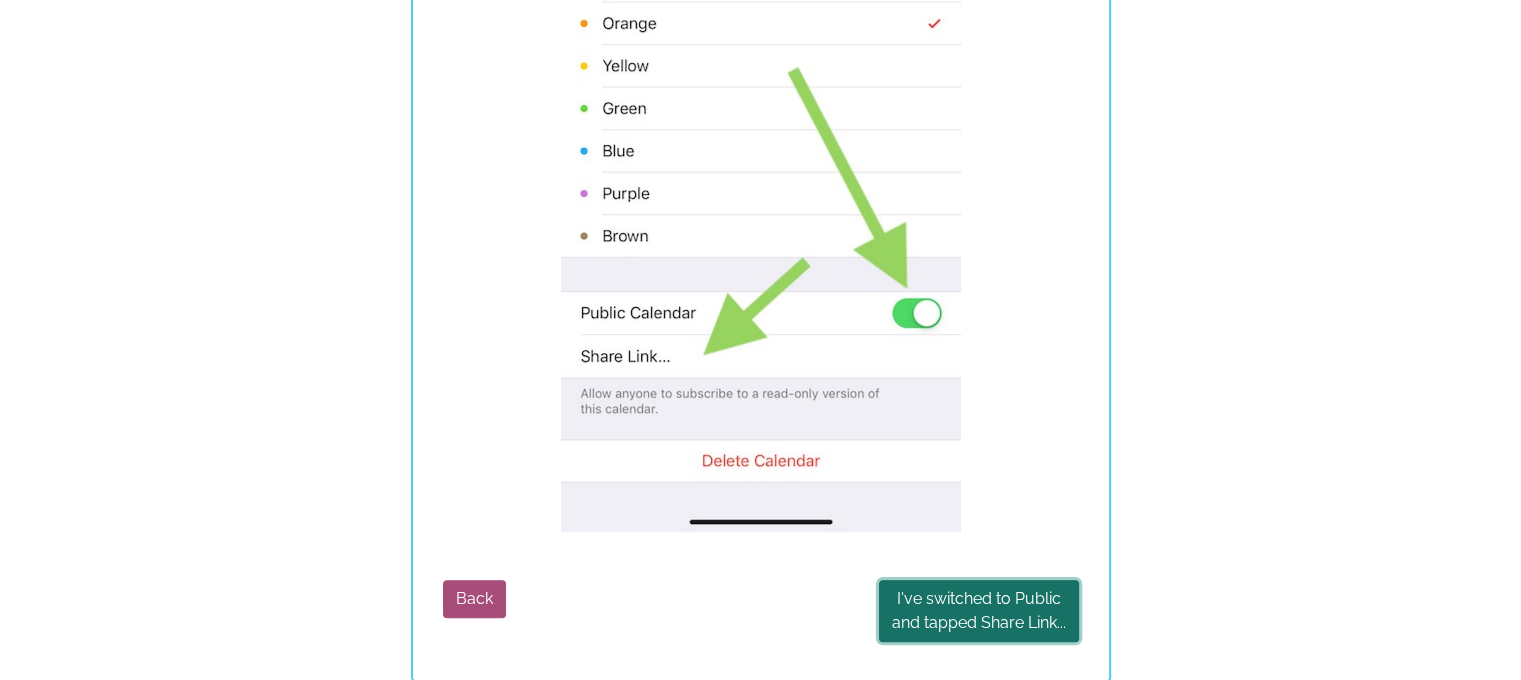click on "I've switched to Public and tapped Share Link..." at bounding box center [979, 611] 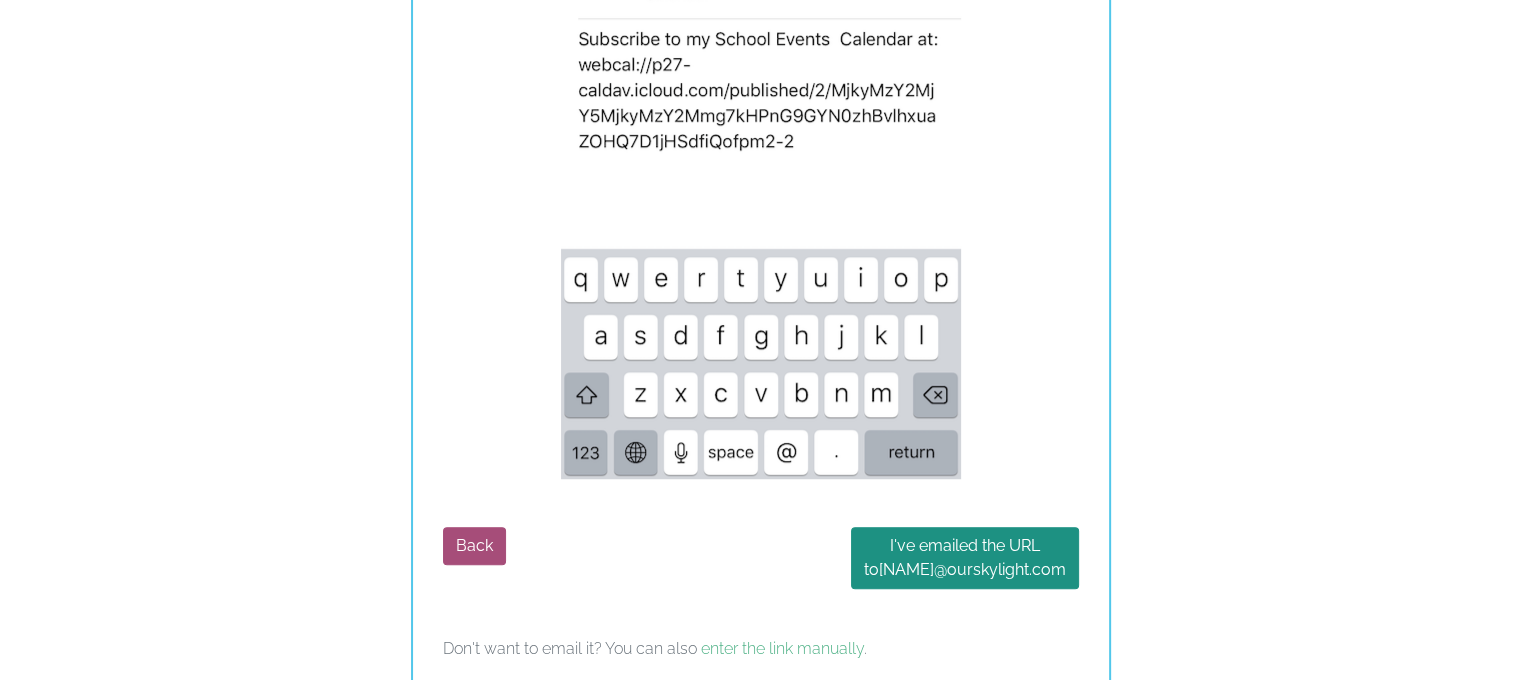 scroll, scrollTop: 1275, scrollLeft: 0, axis: vertical 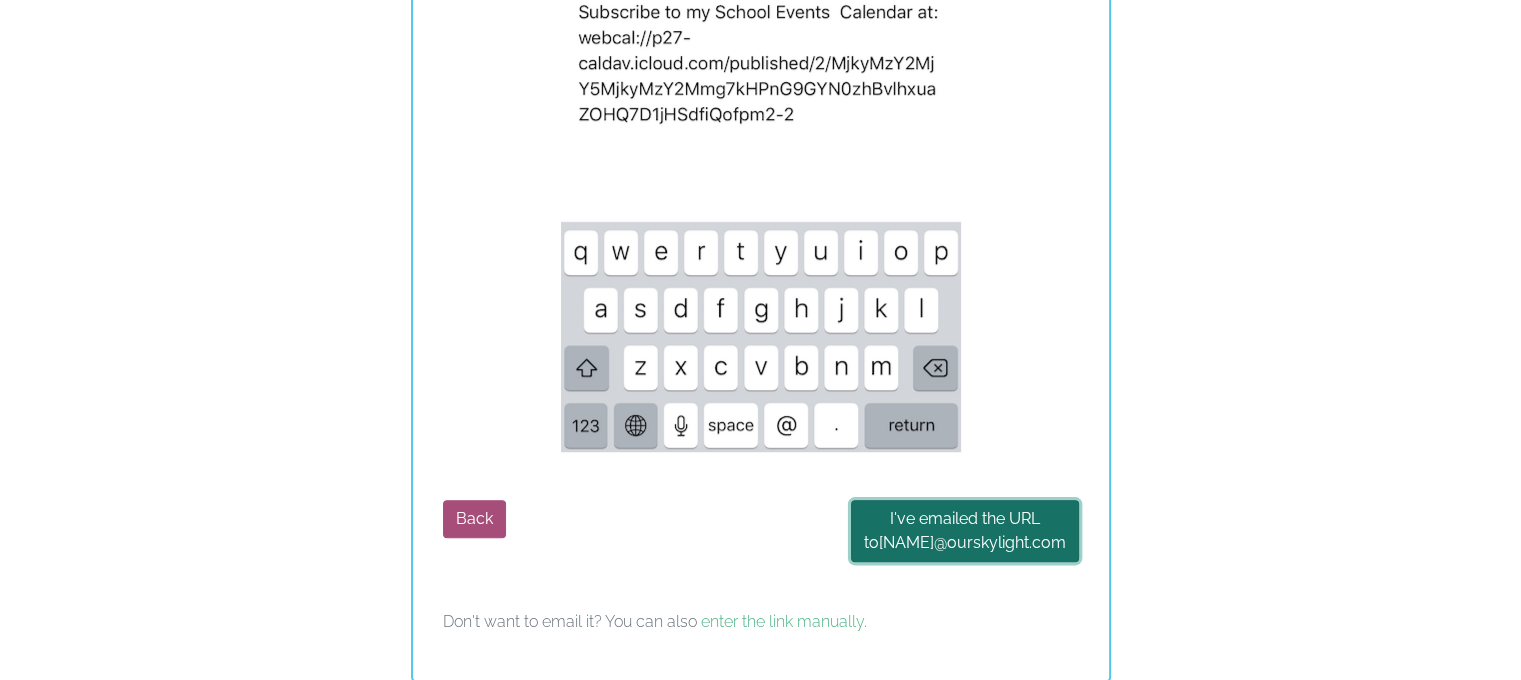 click on "I've emailed the URL to  [EMAIL]" at bounding box center [965, 531] 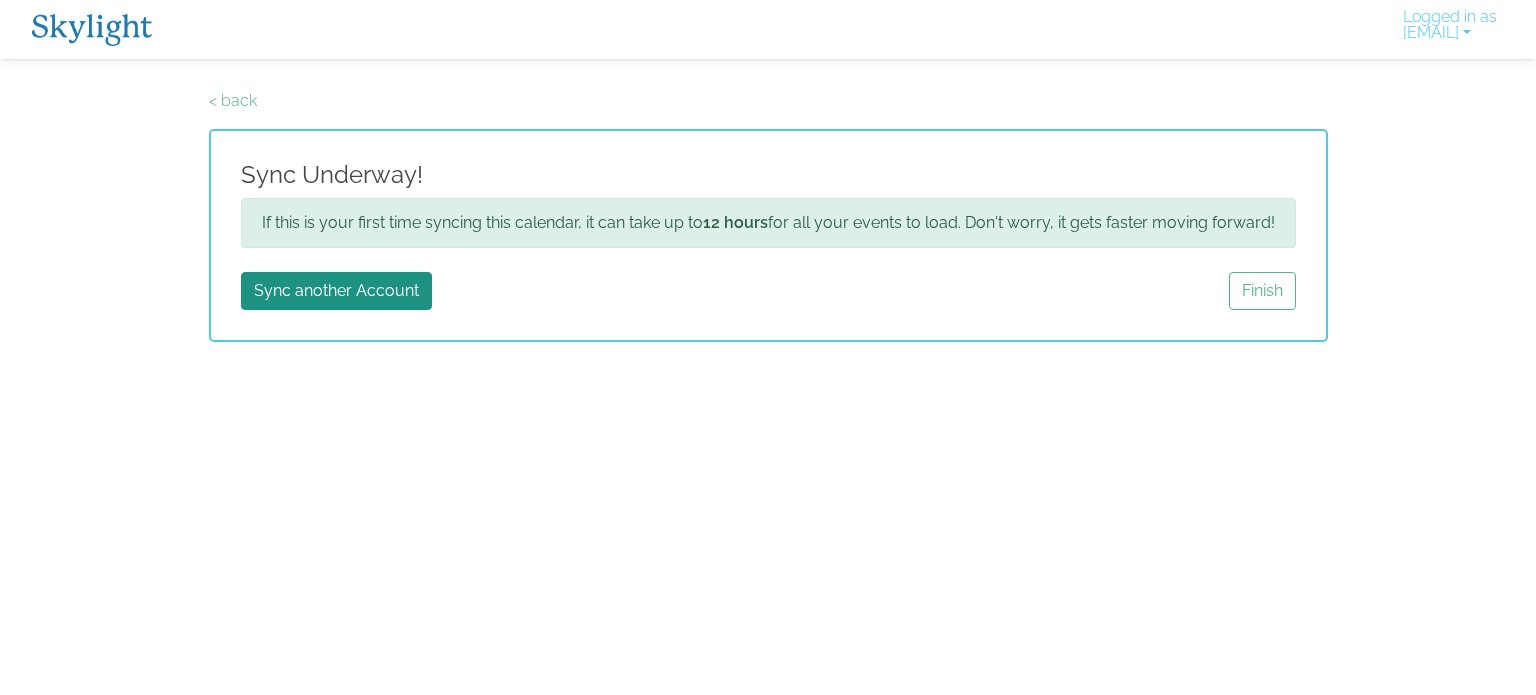 scroll, scrollTop: 0, scrollLeft: 0, axis: both 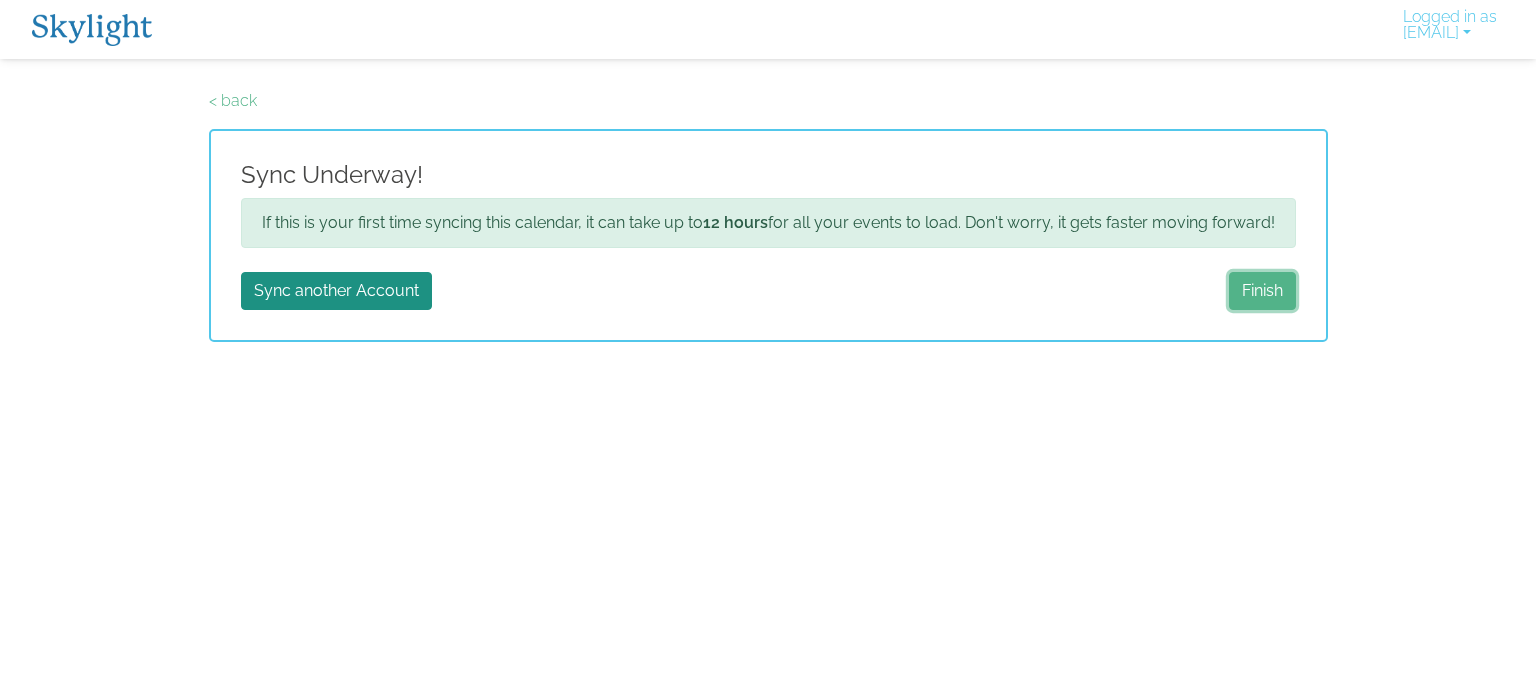 click on "Finish" at bounding box center [1262, 291] 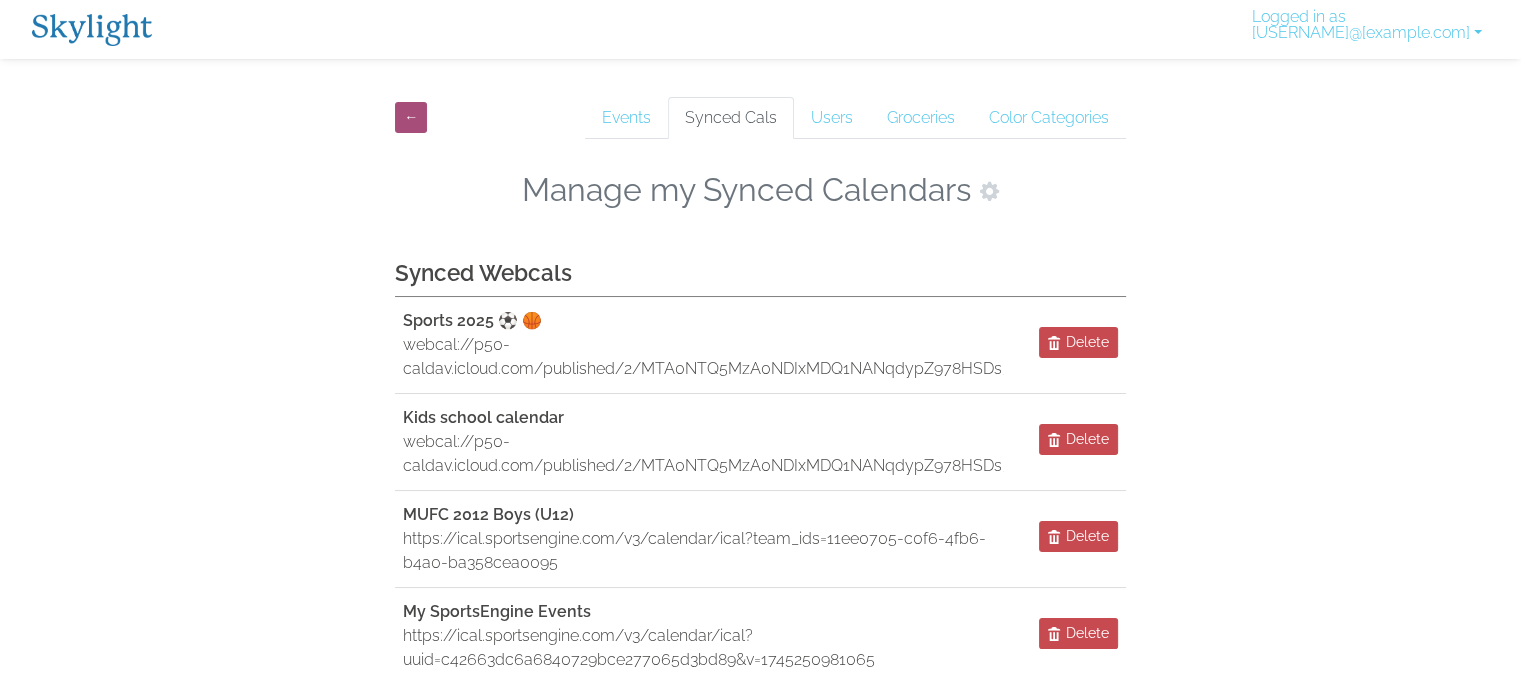 scroll, scrollTop: 1, scrollLeft: 0, axis: vertical 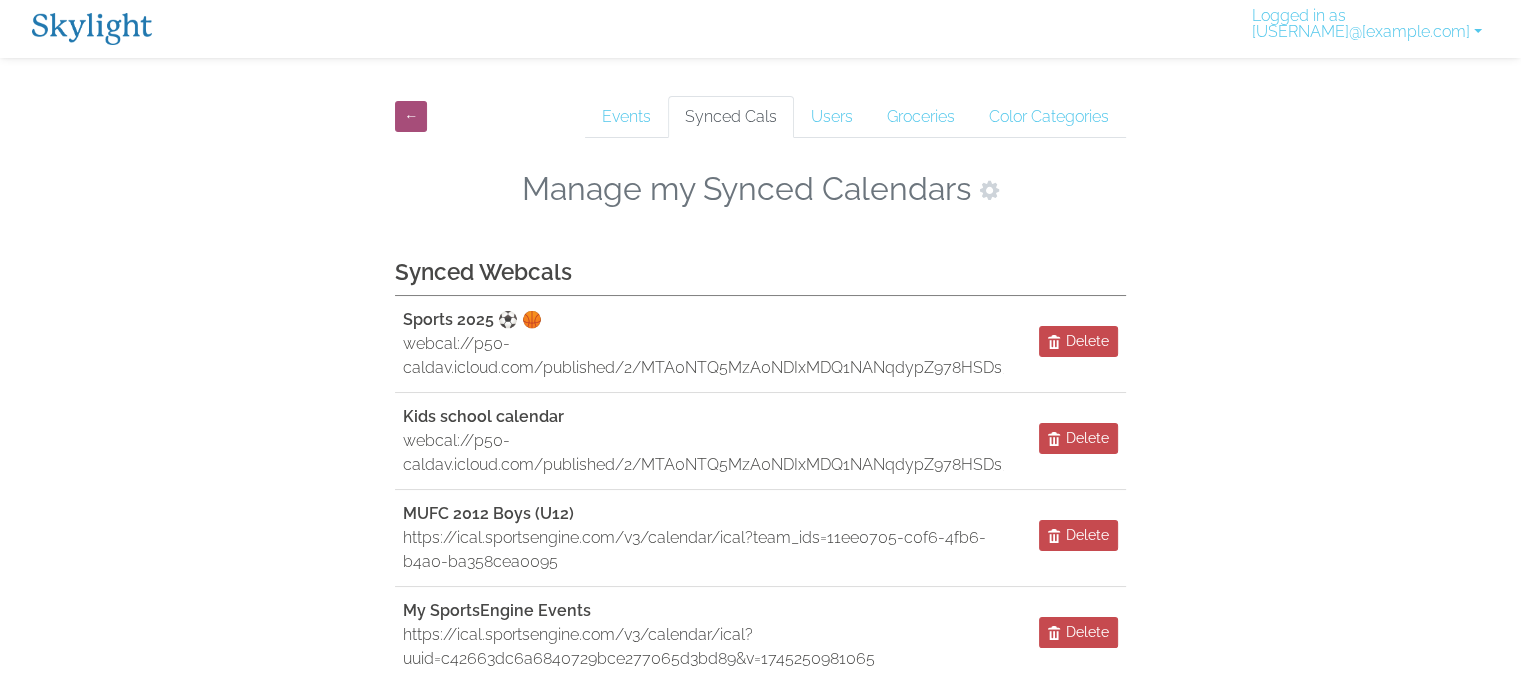 click on "Events" at bounding box center (626, 117) 